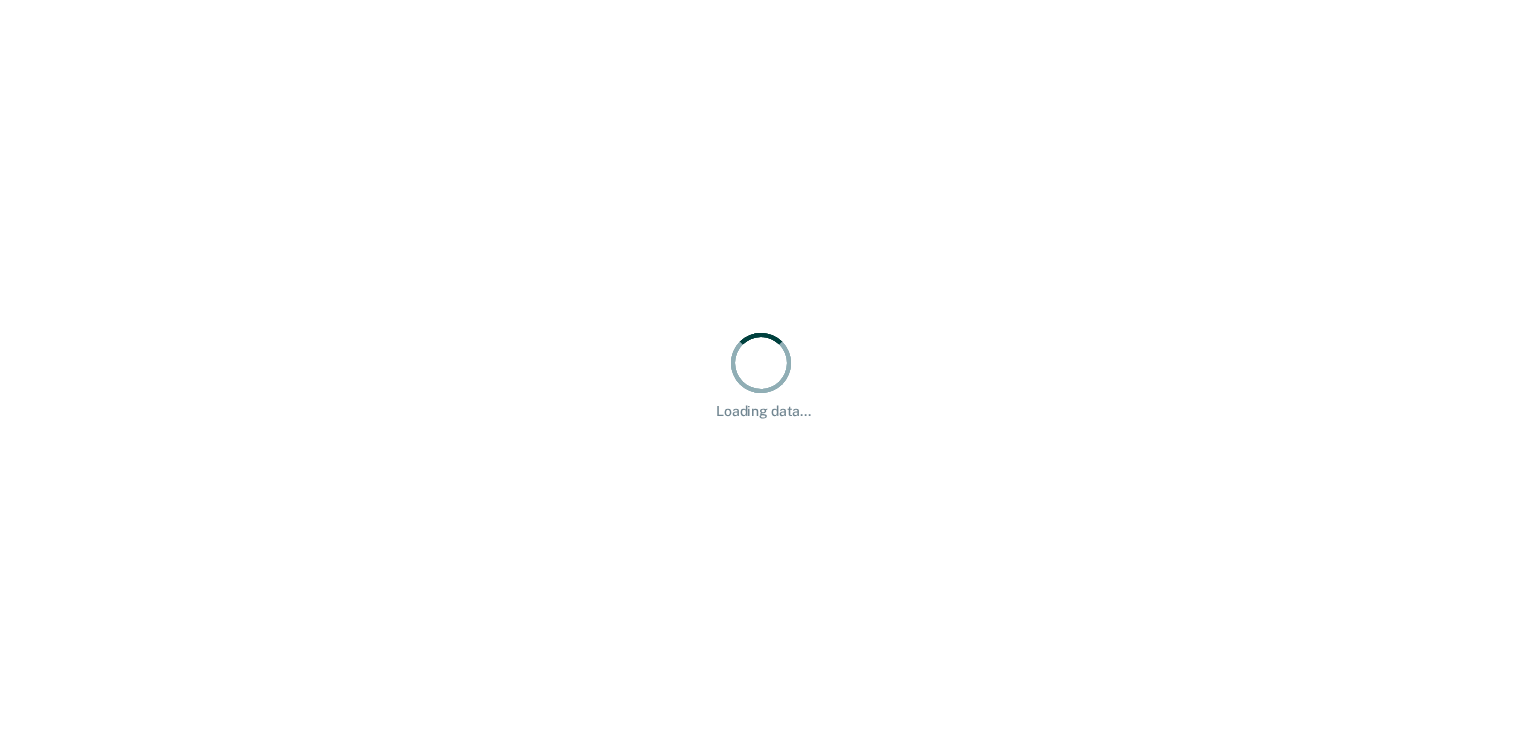 scroll, scrollTop: 0, scrollLeft: 0, axis: both 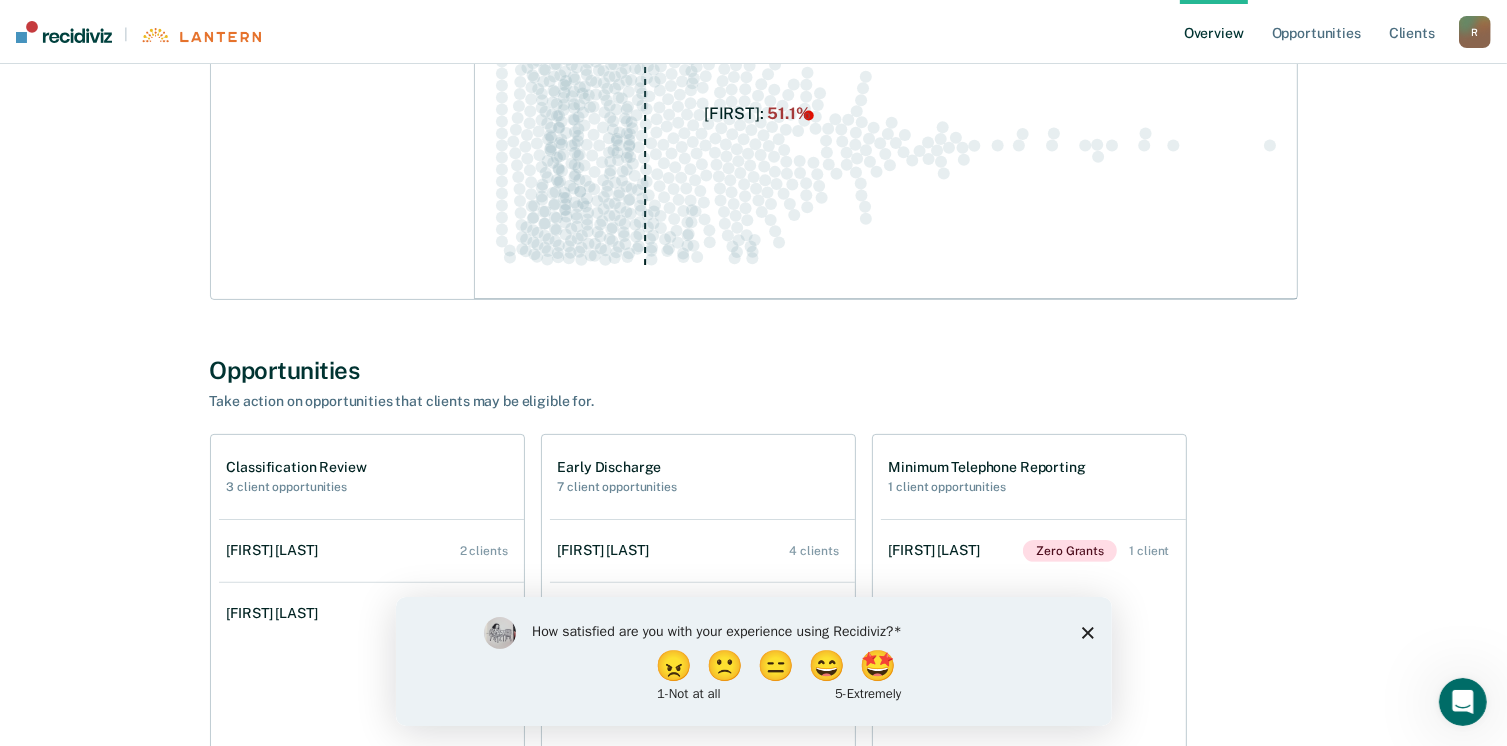 click 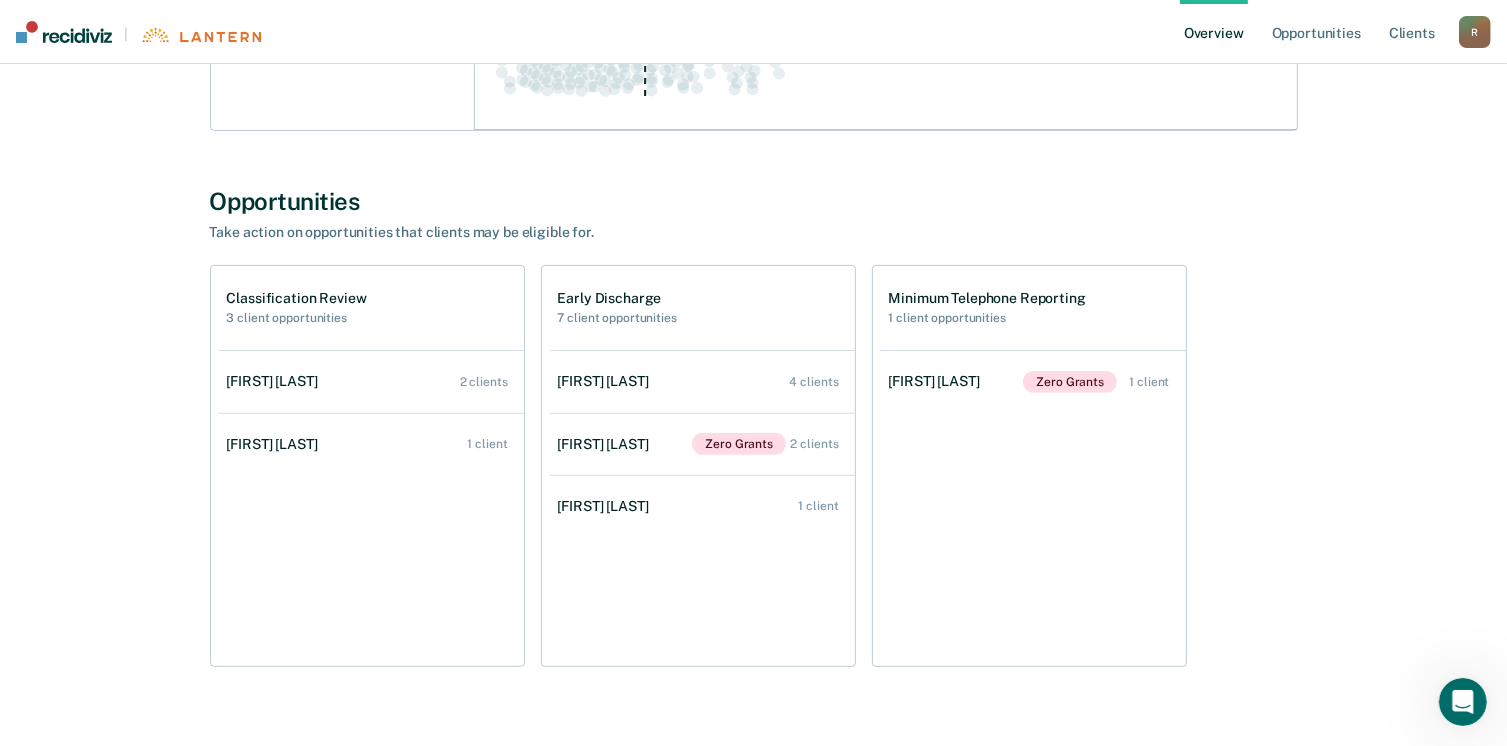 scroll, scrollTop: 600, scrollLeft: 0, axis: vertical 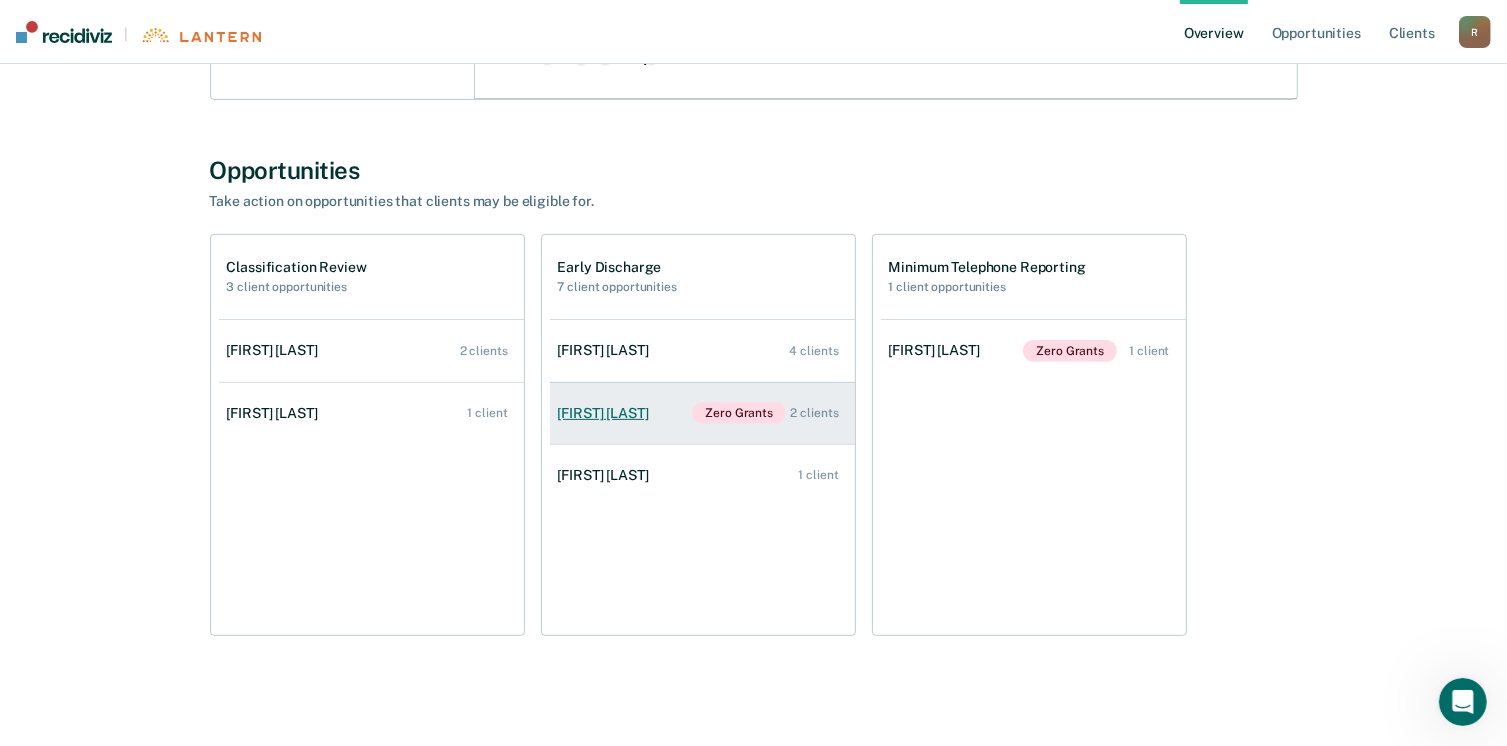 click on "2 clients" at bounding box center [815, 413] 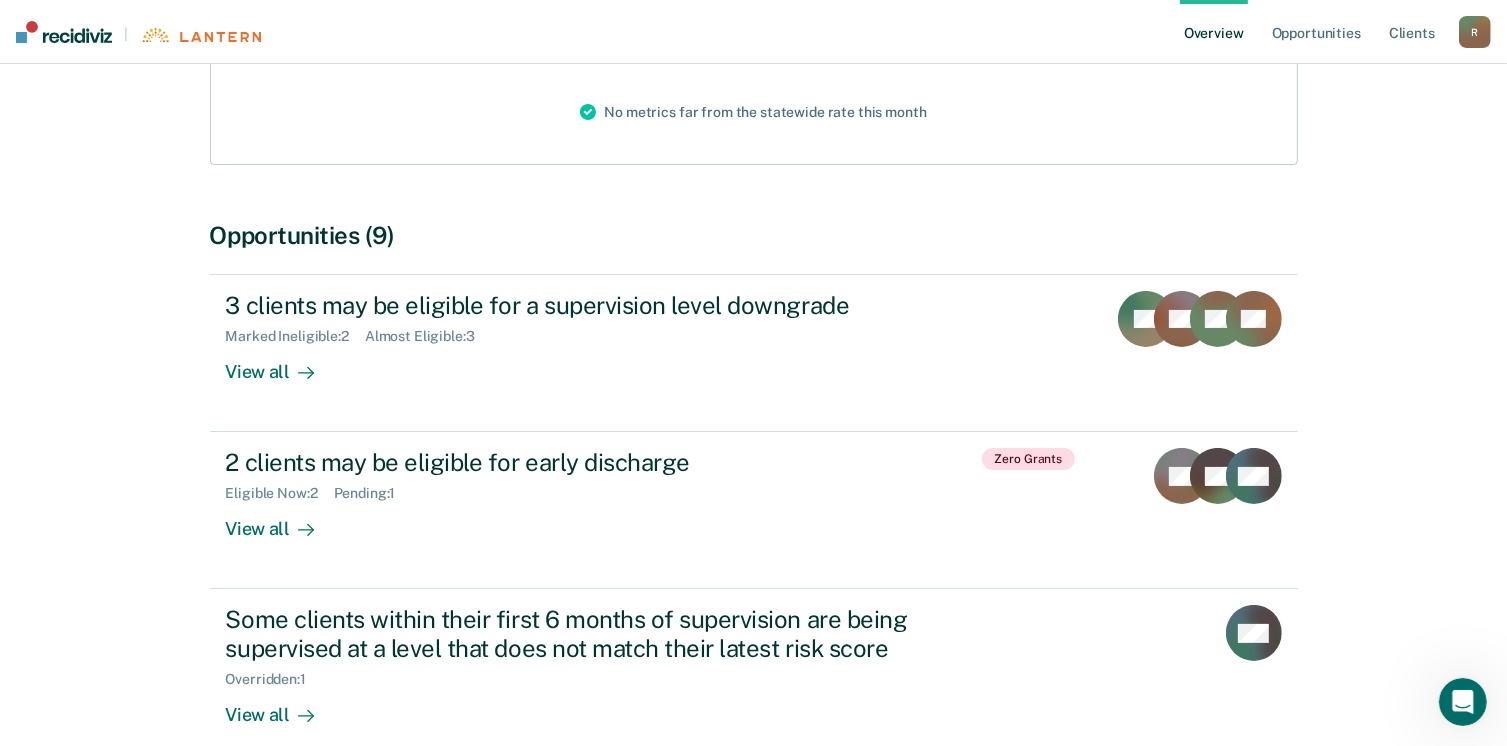 scroll, scrollTop: 300, scrollLeft: 0, axis: vertical 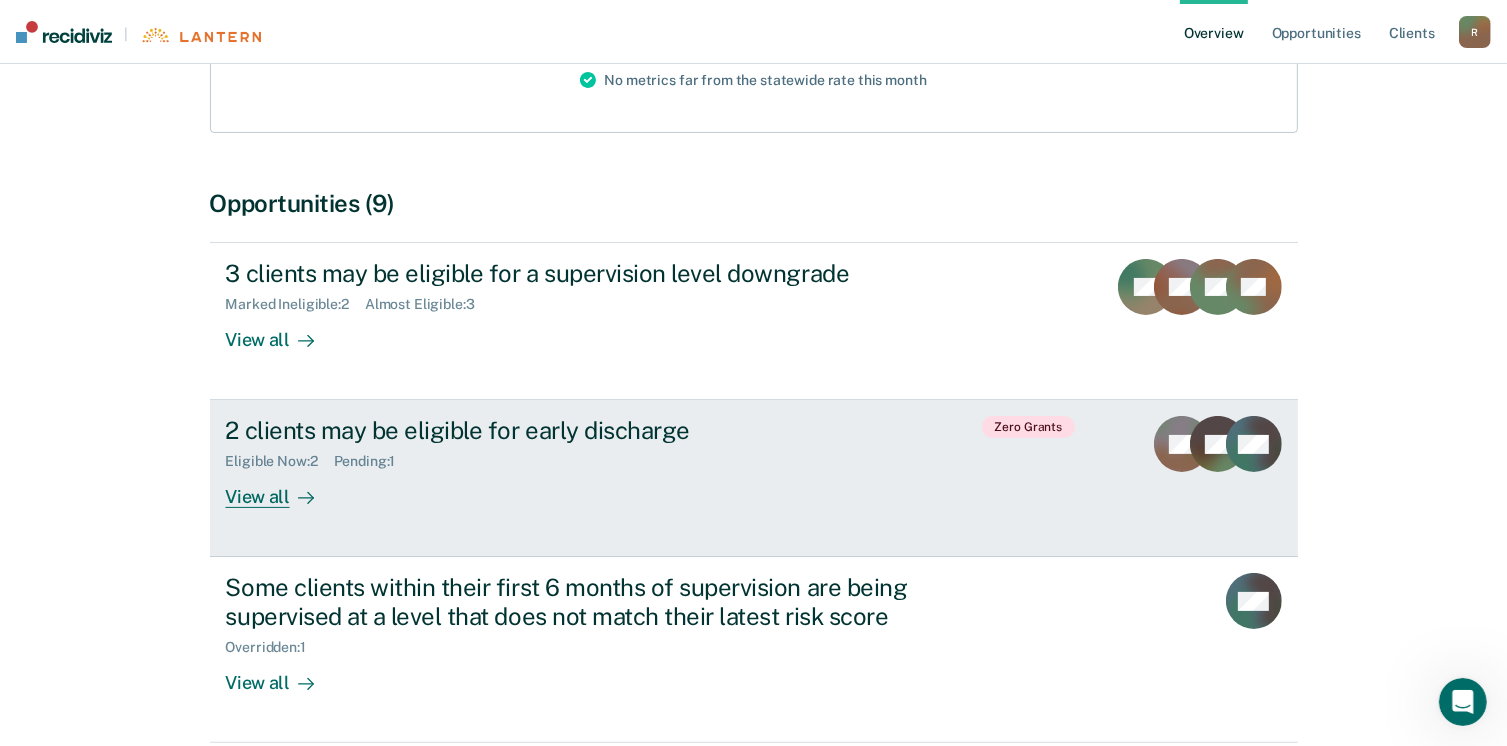 click on "View all" at bounding box center [282, 489] 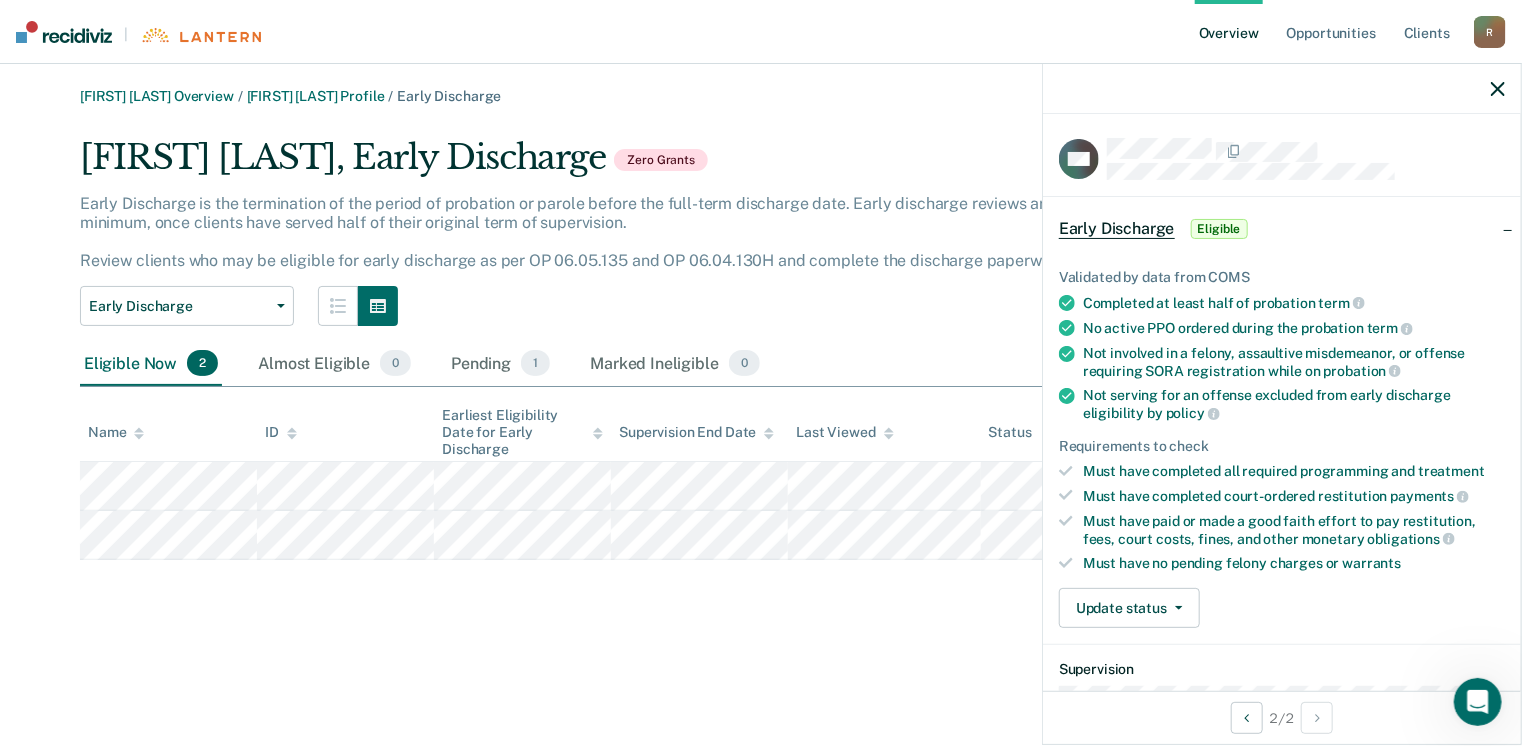 click on "[FIRST] [LAST] Overview / [FIRST] [LAST] Profile / Early Discharge [FIRST] [LAST], Early Discharge   Zero Grants Early Discharge is the termination of the period of probation or parole before the full-term discharge date. Early discharge reviews are mandated, at minimum, once clients have served half of their original term of supervision. Review clients who may be eligible for early discharge as per OP 06.05.135 and OP 06.04.130H and complete the discharge paperwork in COMS. Early Discharge Classification Review Supervision Level Mismatch Early Discharge Eligible Now 2 Almost Eligible 0 Pending 1 Marked Ineligible 0
To pick up a draggable item, press the space bar.
While dragging, use the arrow keys to move the item.
Press space again to drop the item in its new position, or press escape to cancel.
Name ID Earliest Eligibility Date for Early Discharge Supervision End Date Last Viewed Status" at bounding box center [761, 385] 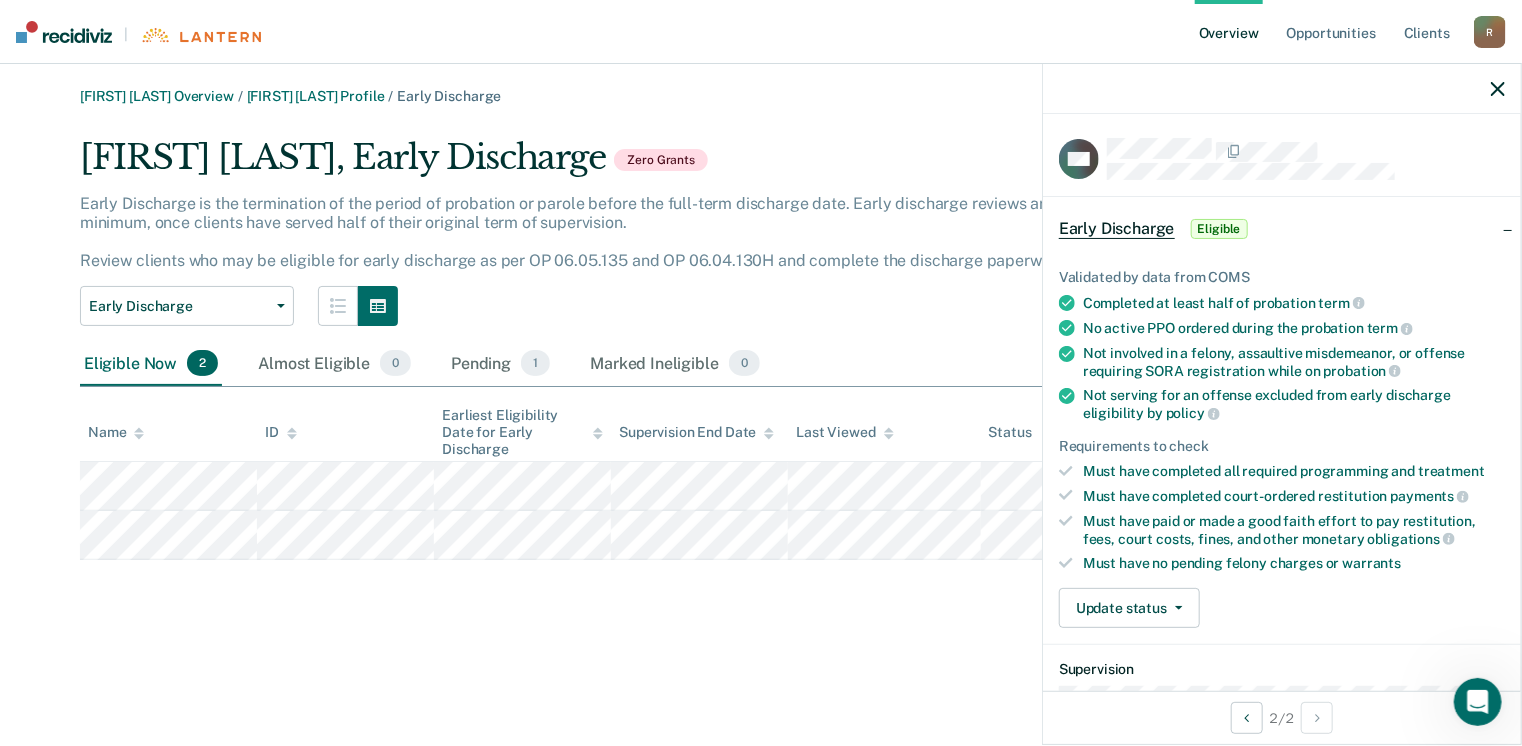 click on "[FIRST] [LAST] Overview / [FIRST] [LAST] Profile / Early Discharge [FIRST] [LAST], Early Discharge   Zero Grants Early Discharge is the termination of the period of probation or parole before the full-term discharge date. Early discharge reviews are mandated, at minimum, once clients have served half of their original term of supervision. Review clients who may be eligible for early discharge as per OP 06.05.135 and OP 06.04.130H and complete the discharge paperwork in COMS. Early Discharge Classification Review Supervision Level Mismatch Early Discharge Eligible Now 2 Almost Eligible 0 Pending 1 Marked Ineligible 0
To pick up a draggable item, press the space bar.
While dragging, use the arrow keys to move the item.
Press space again to drop the item in its new position, or press escape to cancel.
Name ID Earliest Eligibility Date for Early Discharge Supervision End Date Last Viewed Status" at bounding box center [761, 385] 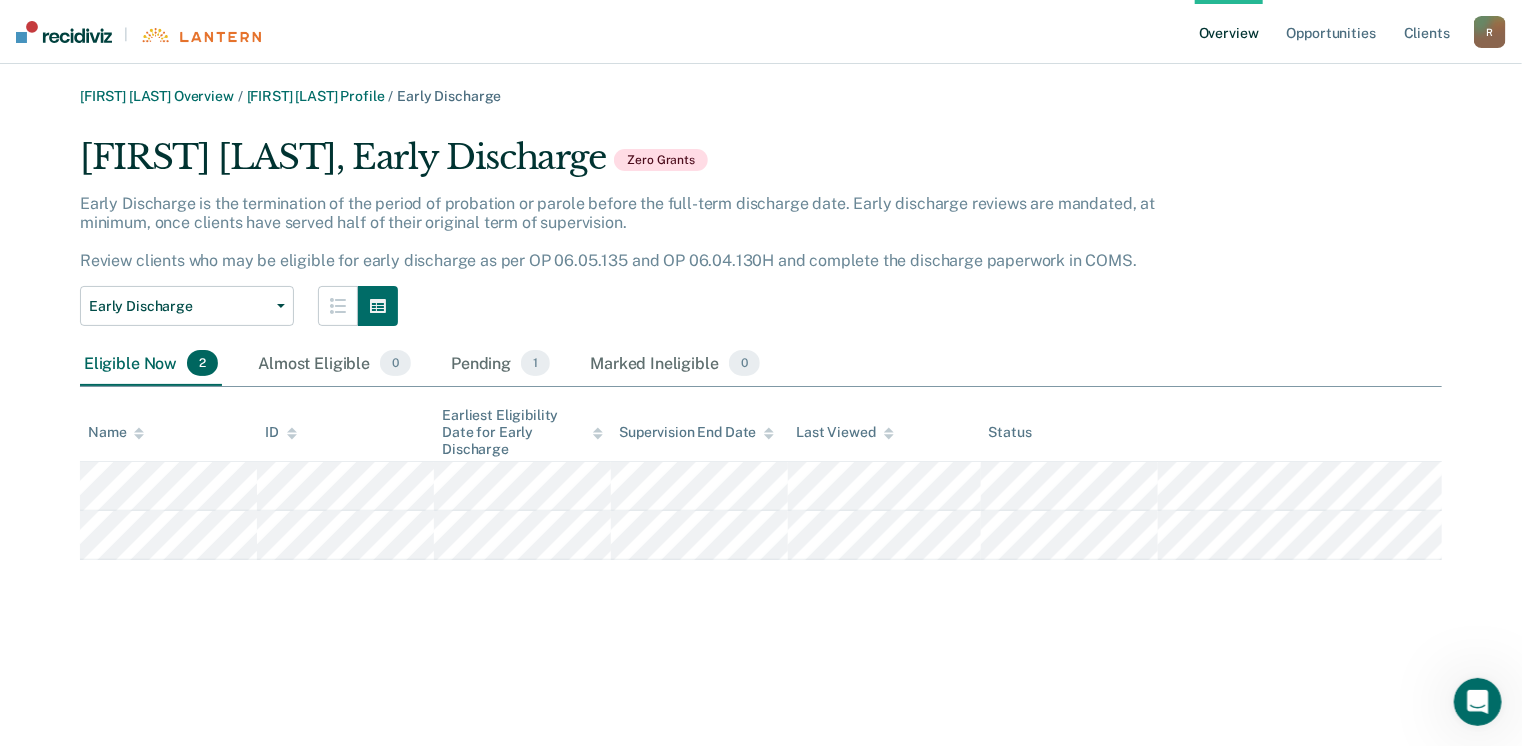 click on "Overview" at bounding box center [1229, 32] 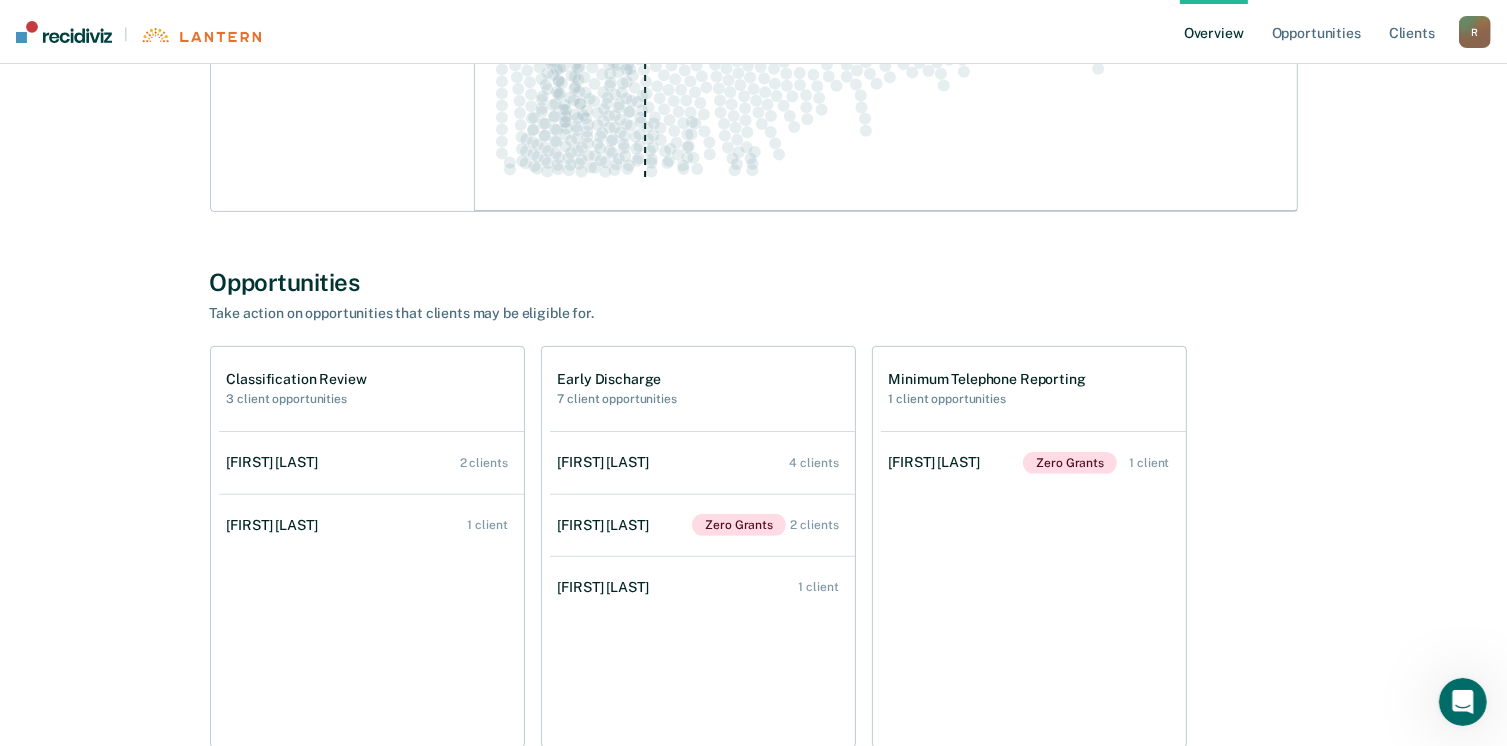 scroll, scrollTop: 500, scrollLeft: 0, axis: vertical 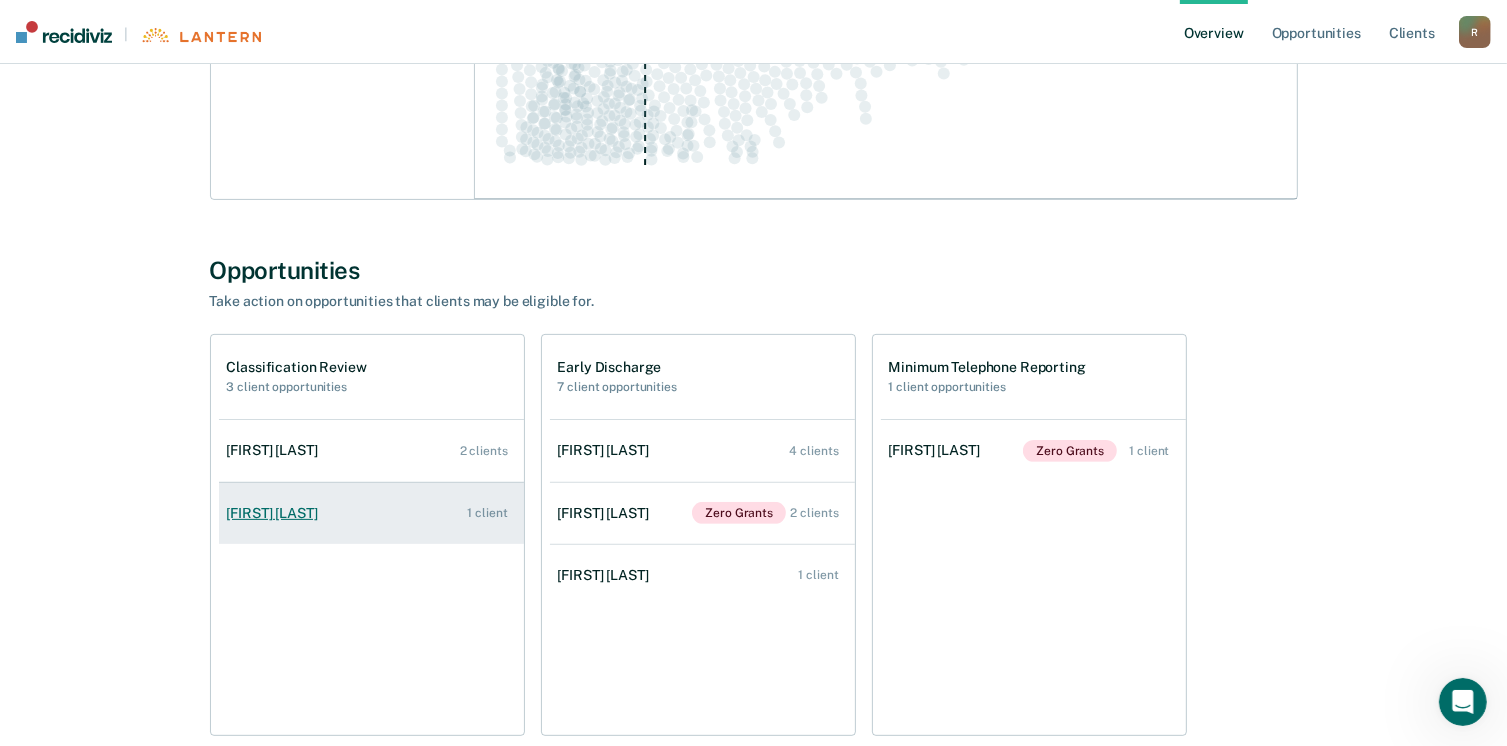 click on "1 client" at bounding box center [487, 513] 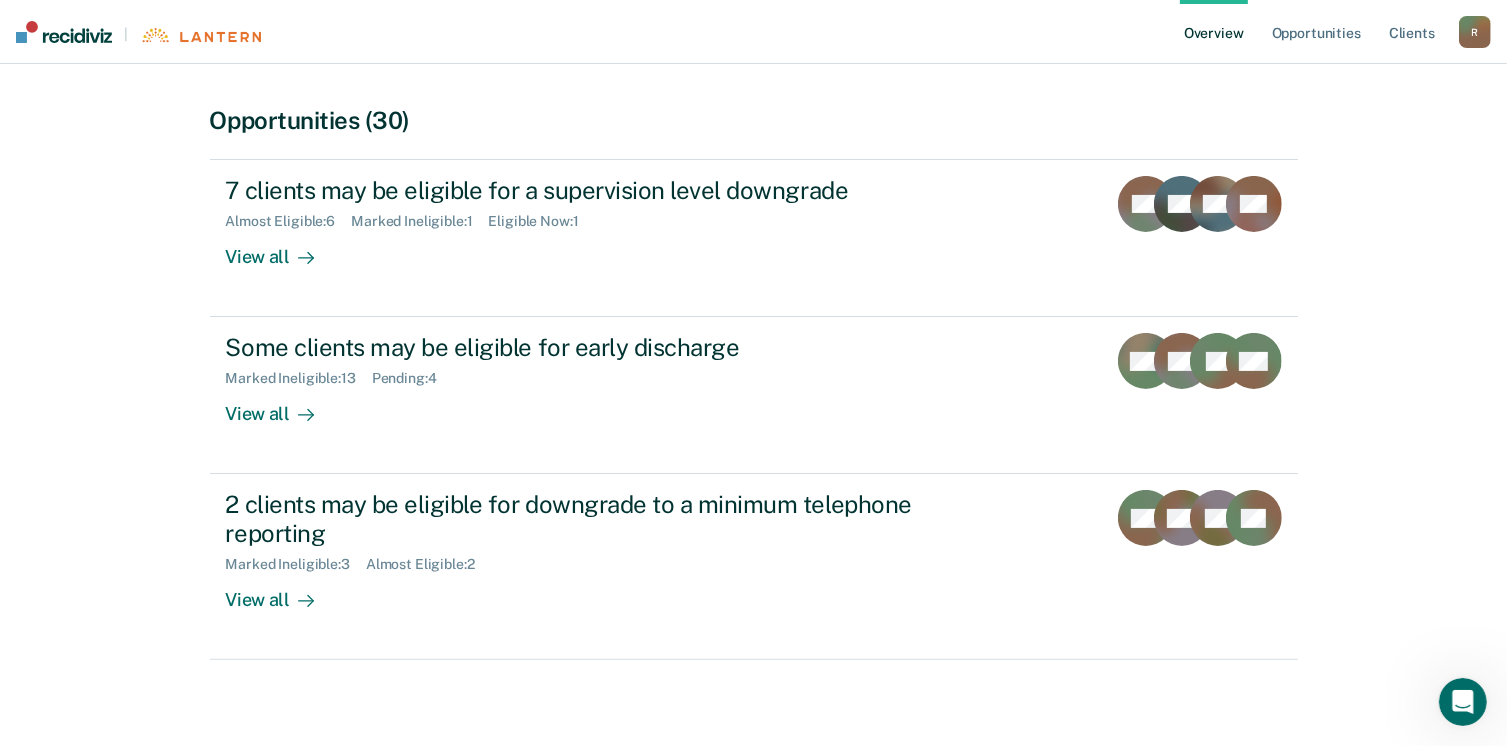 scroll, scrollTop: 400, scrollLeft: 0, axis: vertical 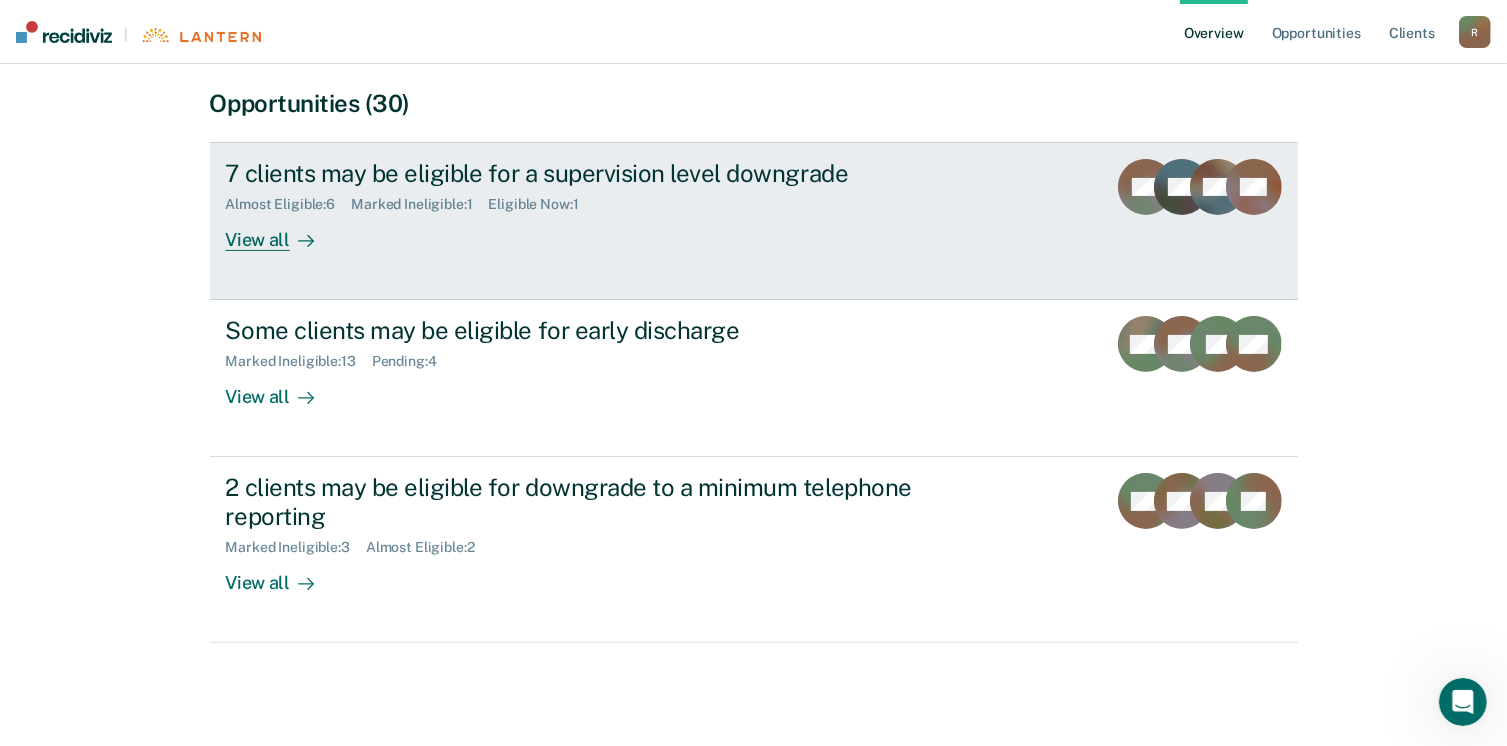 click on "View all" at bounding box center (282, 232) 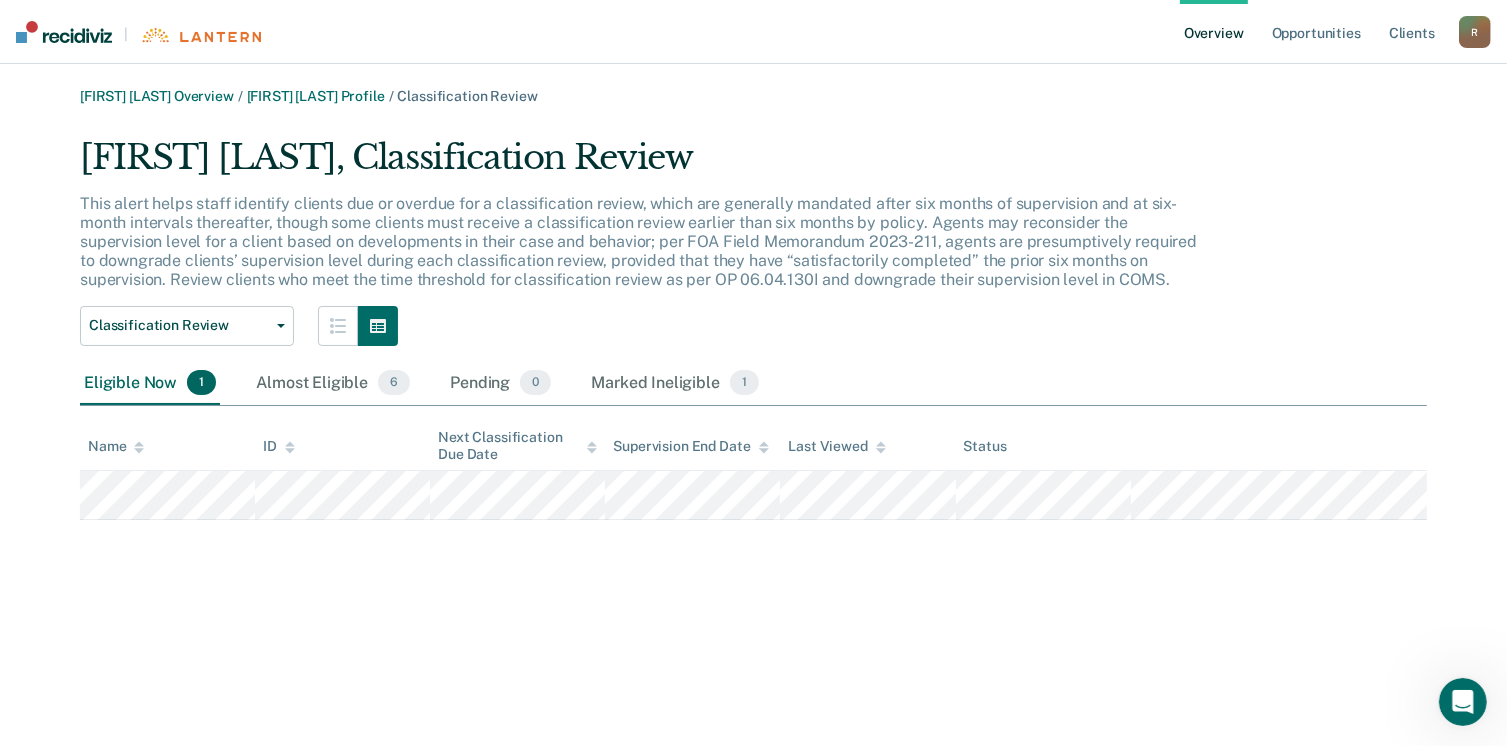 scroll, scrollTop: 0, scrollLeft: 0, axis: both 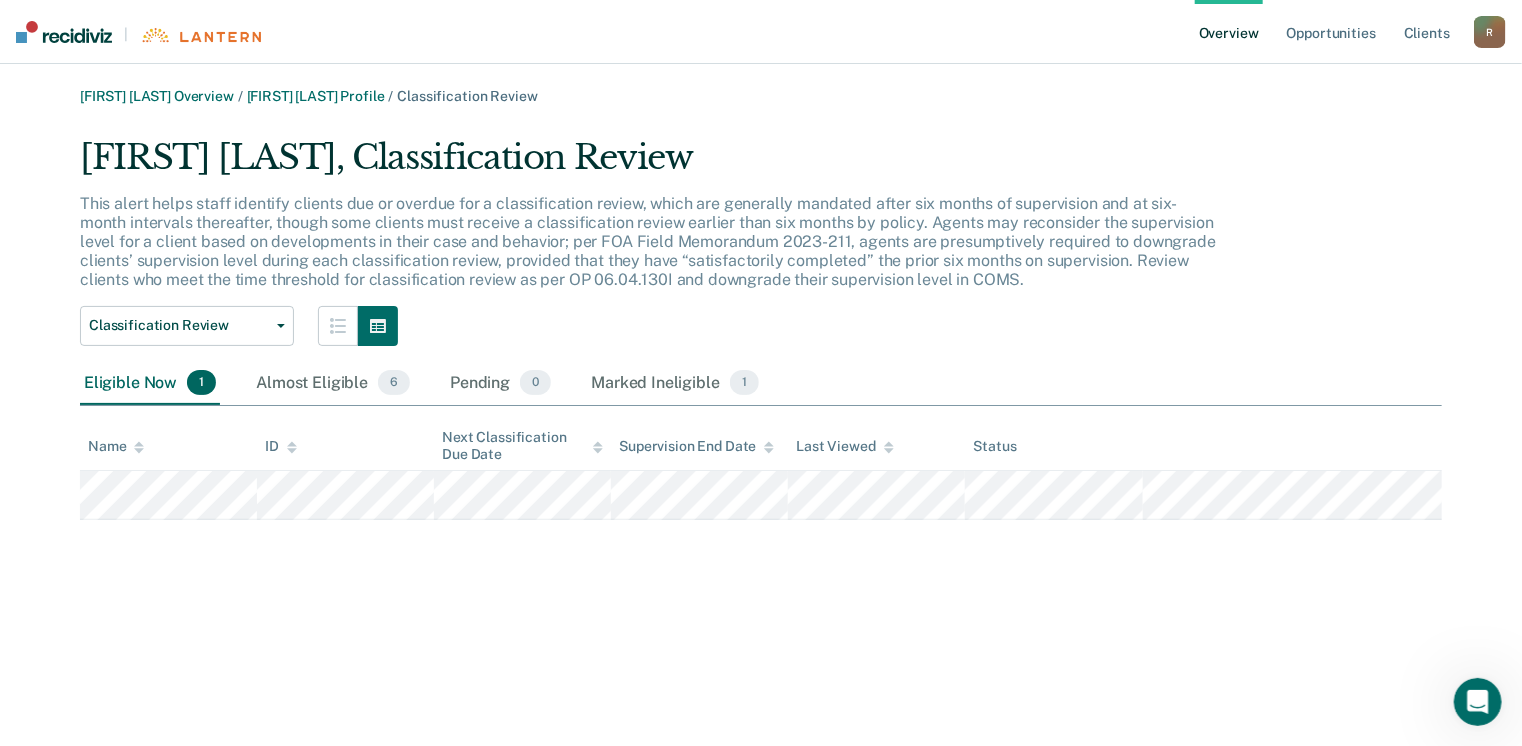 click on "Overview" at bounding box center (1229, 32) 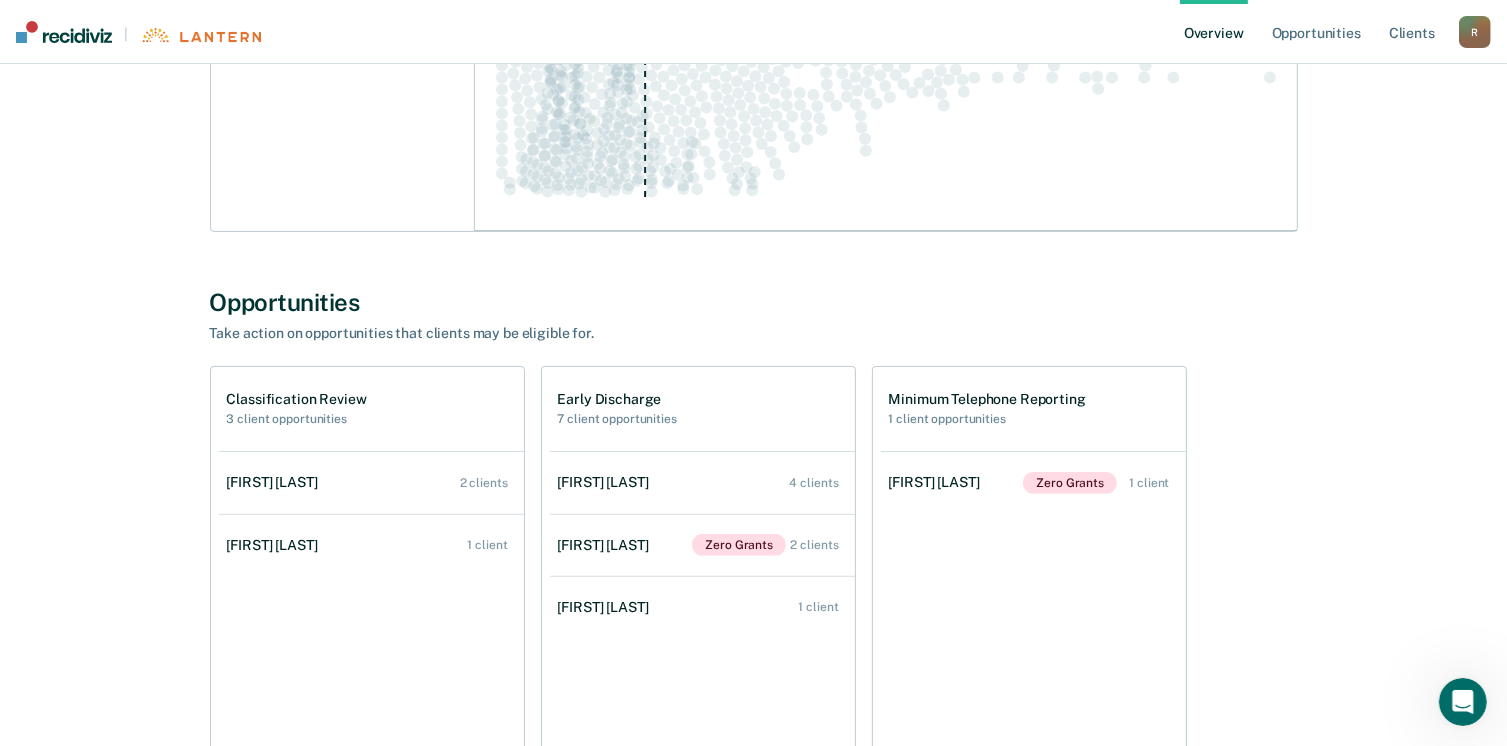 scroll, scrollTop: 600, scrollLeft: 0, axis: vertical 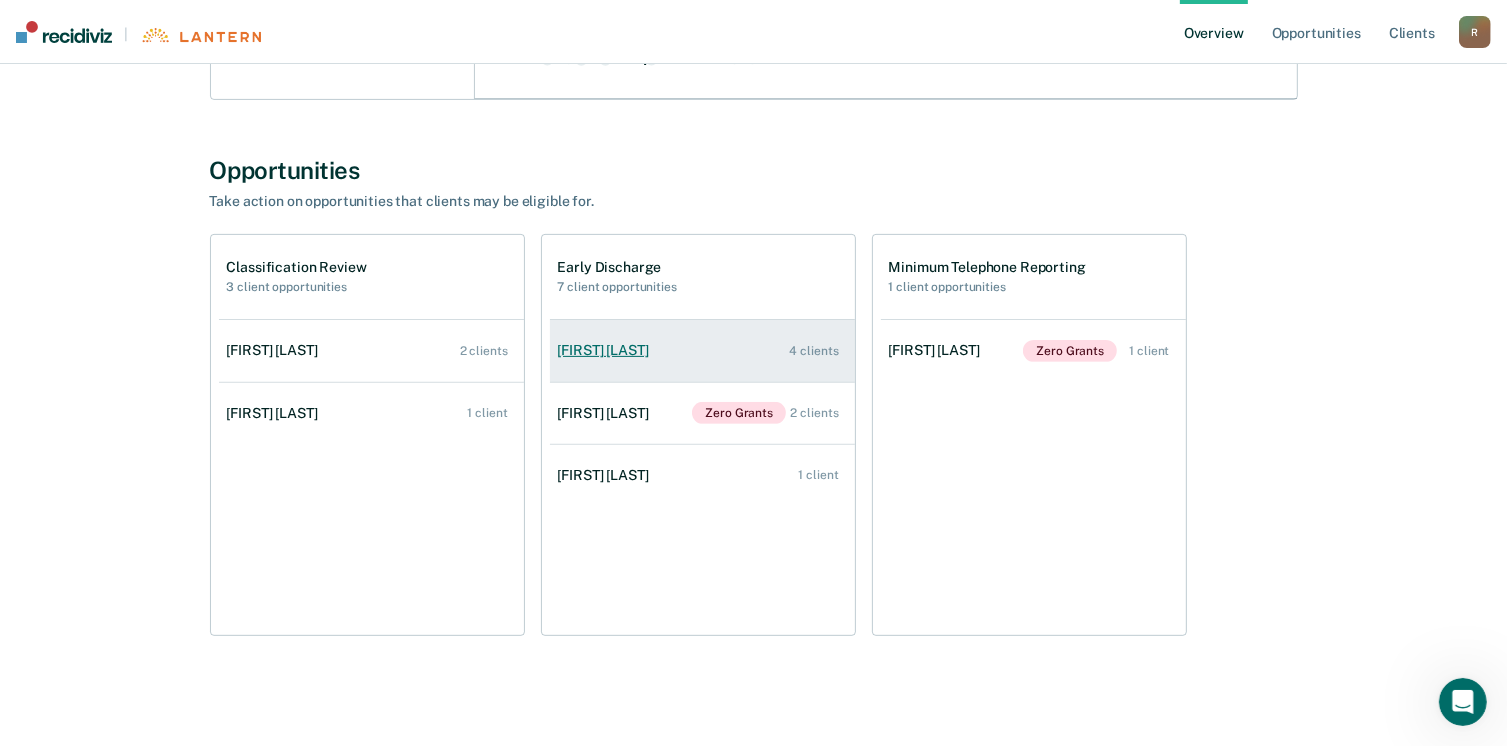 click on "4 clients" at bounding box center [814, 351] 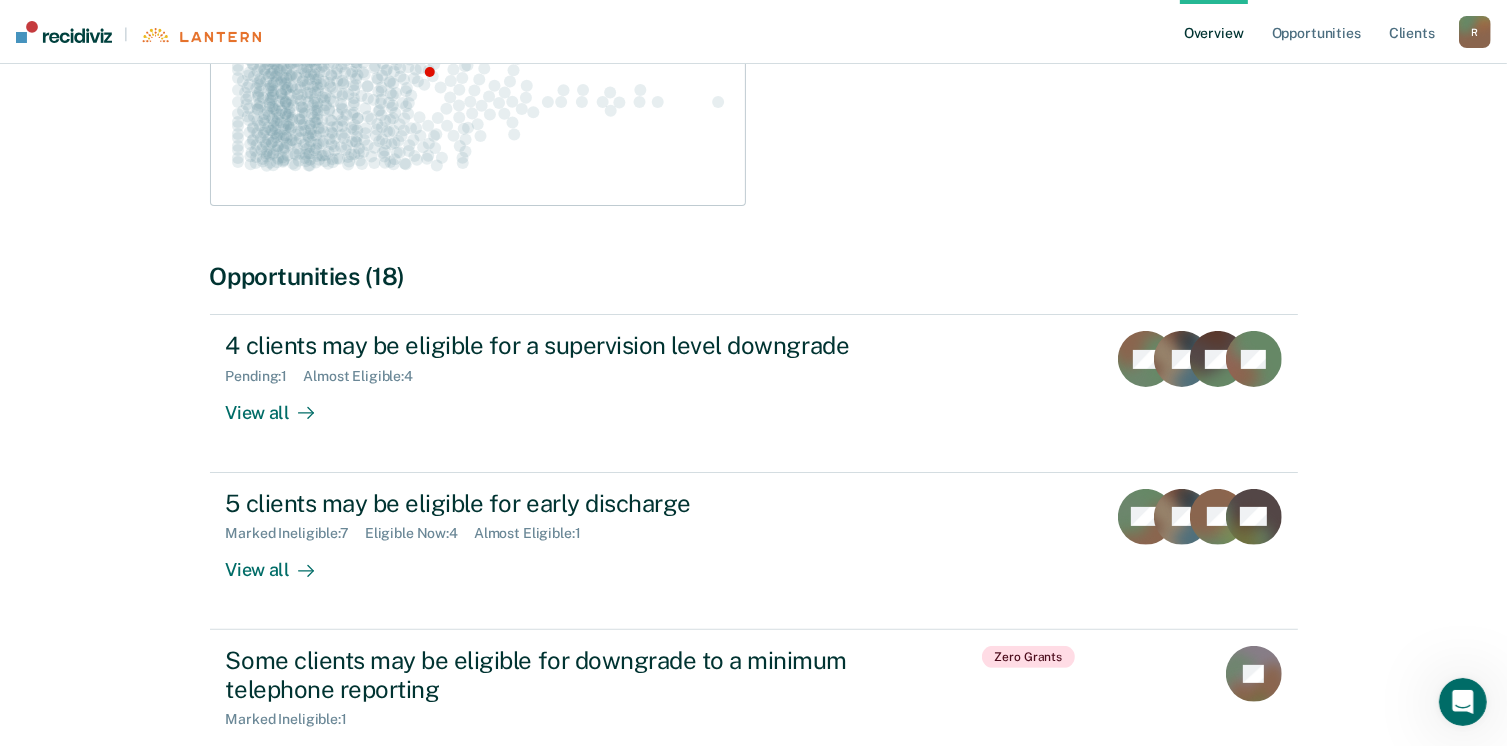 scroll, scrollTop: 400, scrollLeft: 0, axis: vertical 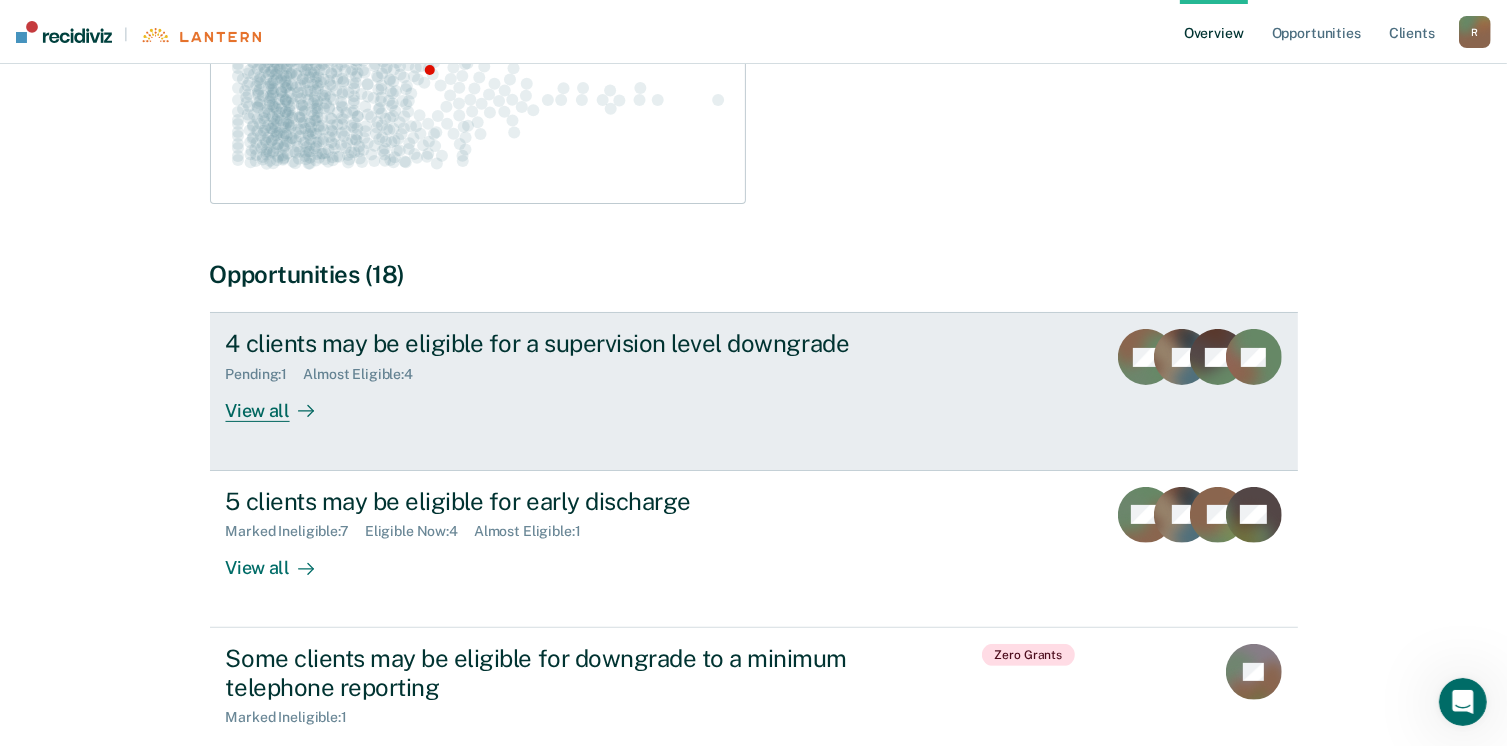click on "View all" at bounding box center (282, 402) 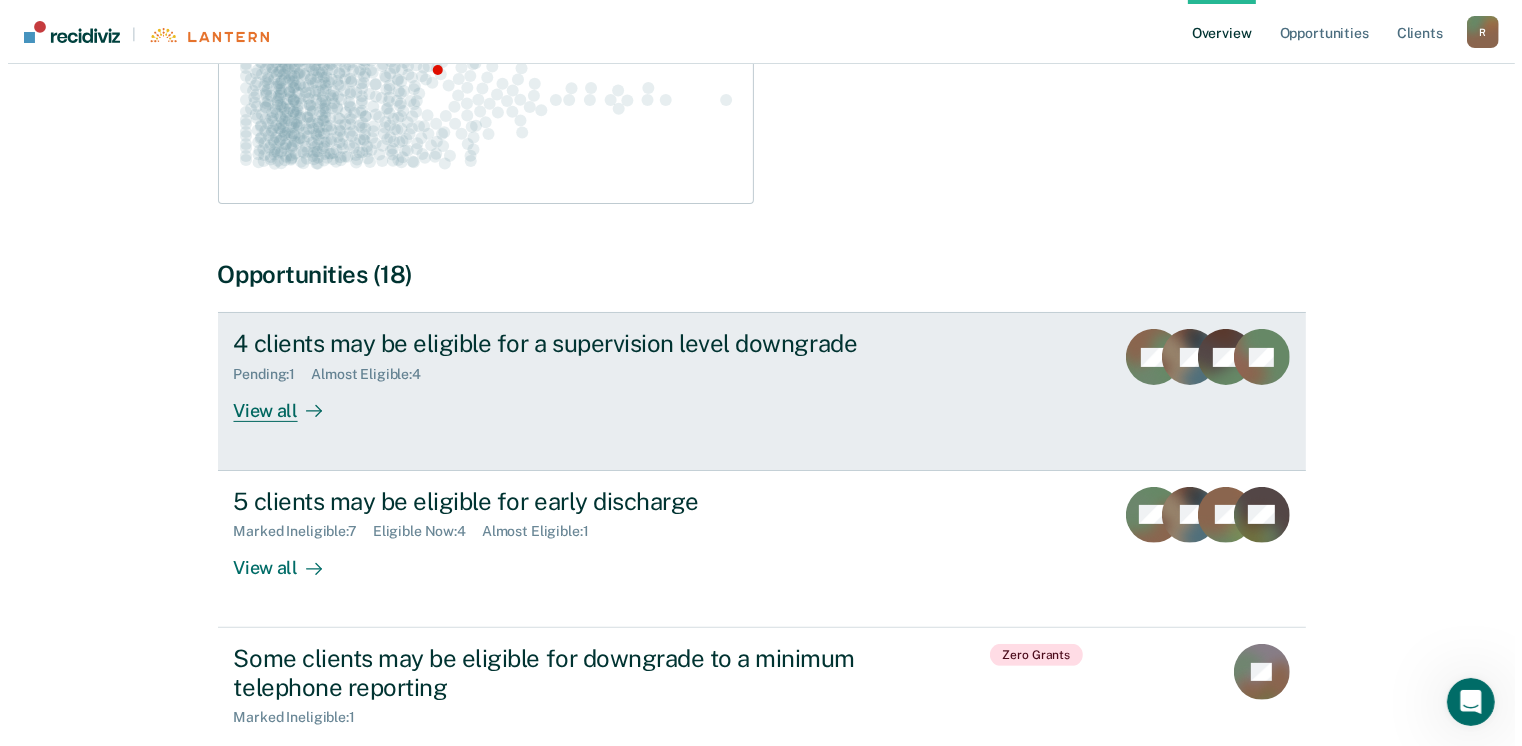 scroll, scrollTop: 0, scrollLeft: 0, axis: both 